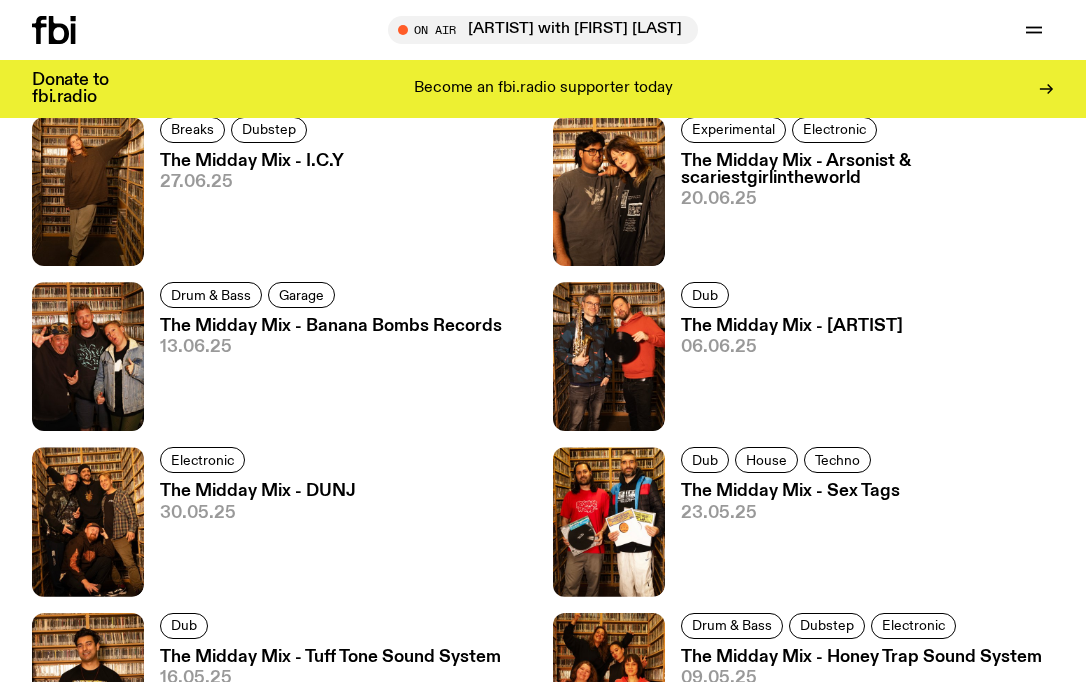 scroll, scrollTop: 1307, scrollLeft: 0, axis: vertical 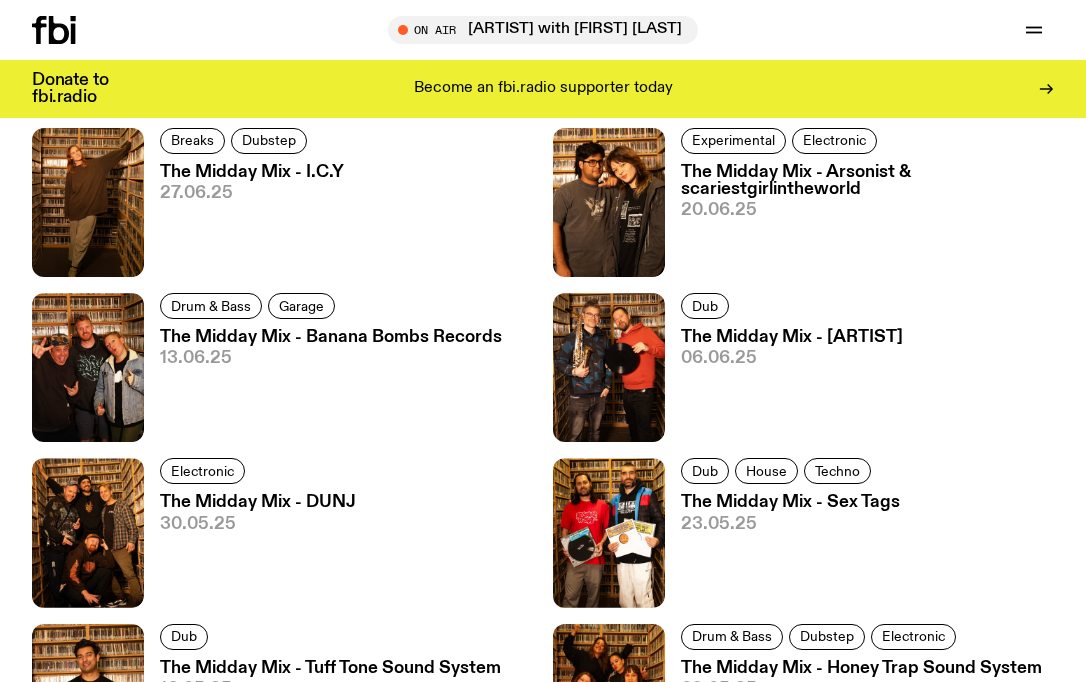 click on "The Midday Mix - DUNJ" at bounding box center (258, 502) 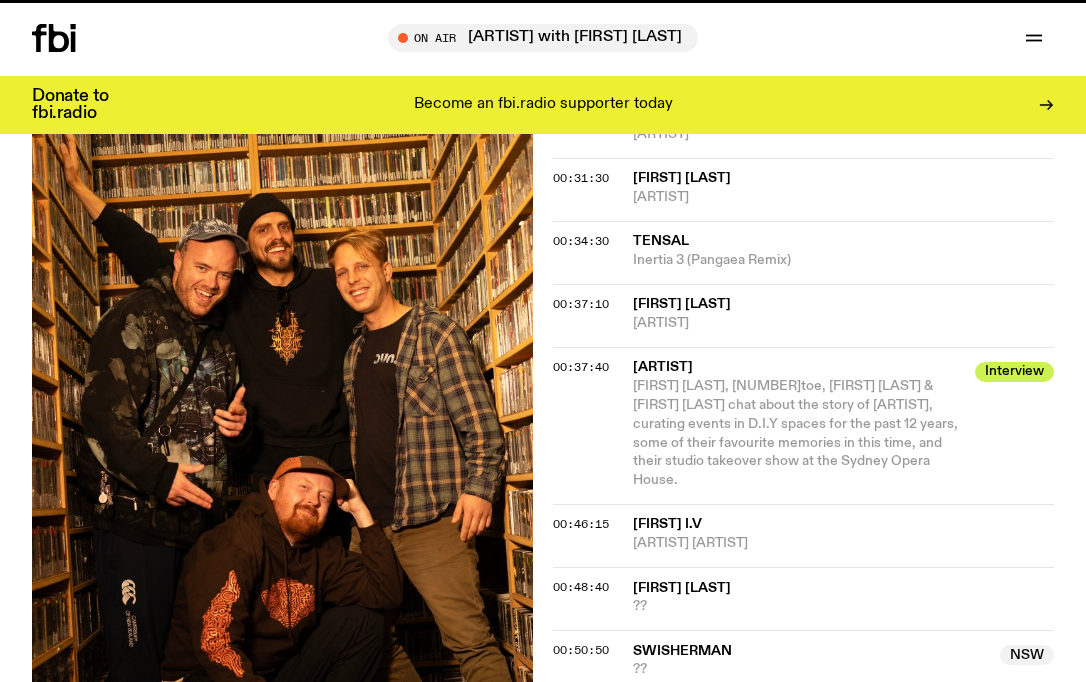 scroll, scrollTop: 0, scrollLeft: 0, axis: both 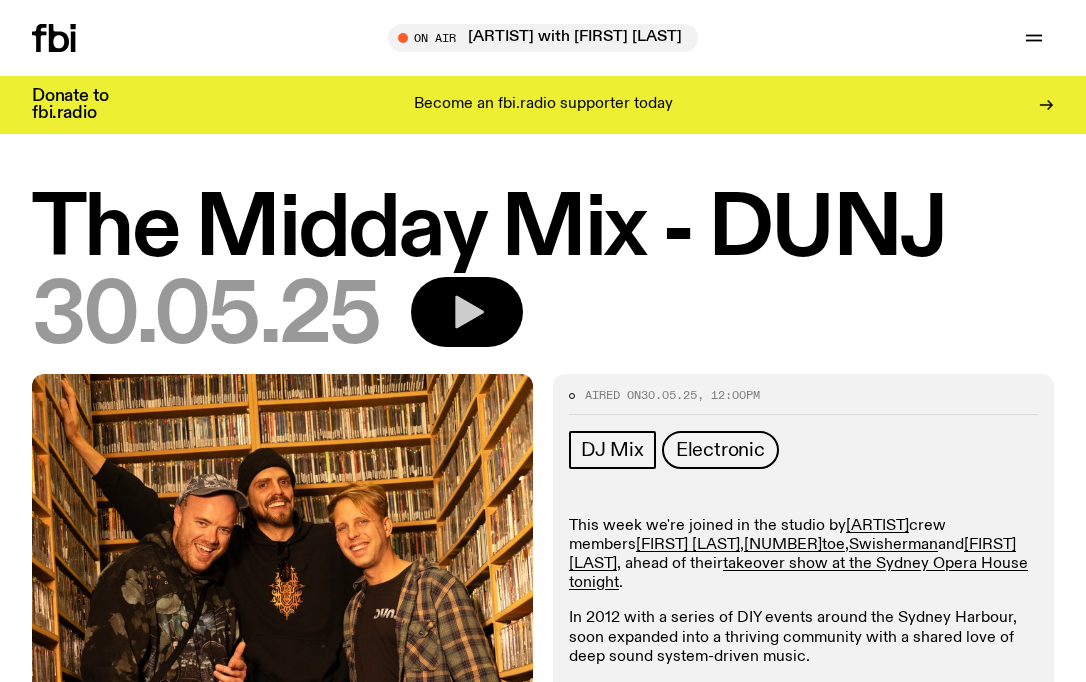 click 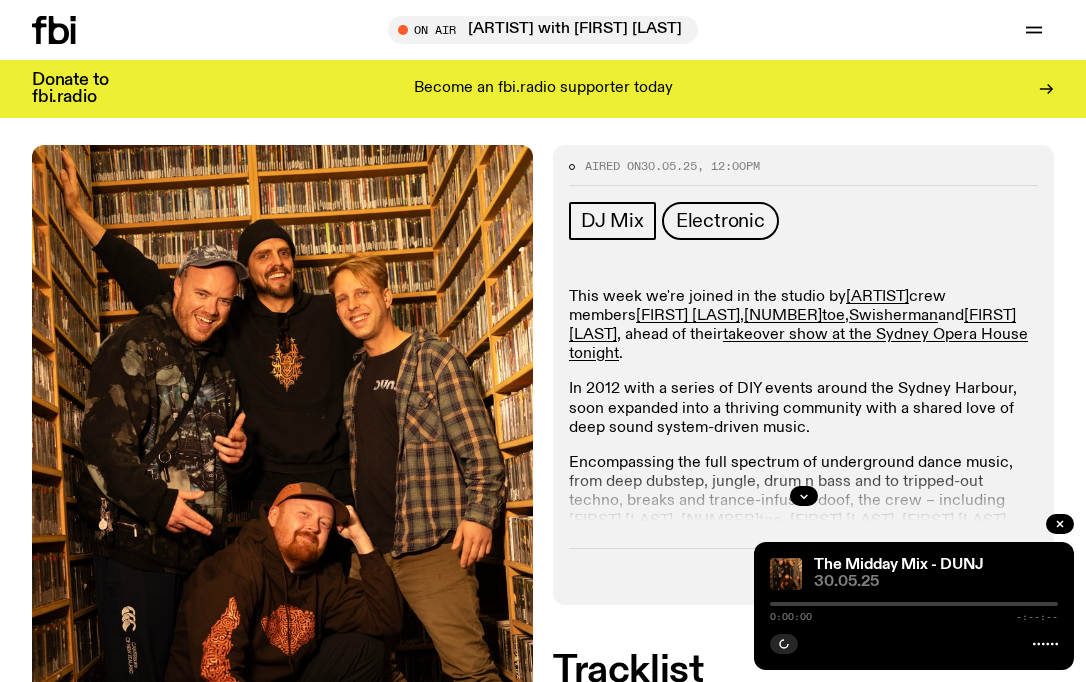 scroll, scrollTop: 222, scrollLeft: 0, axis: vertical 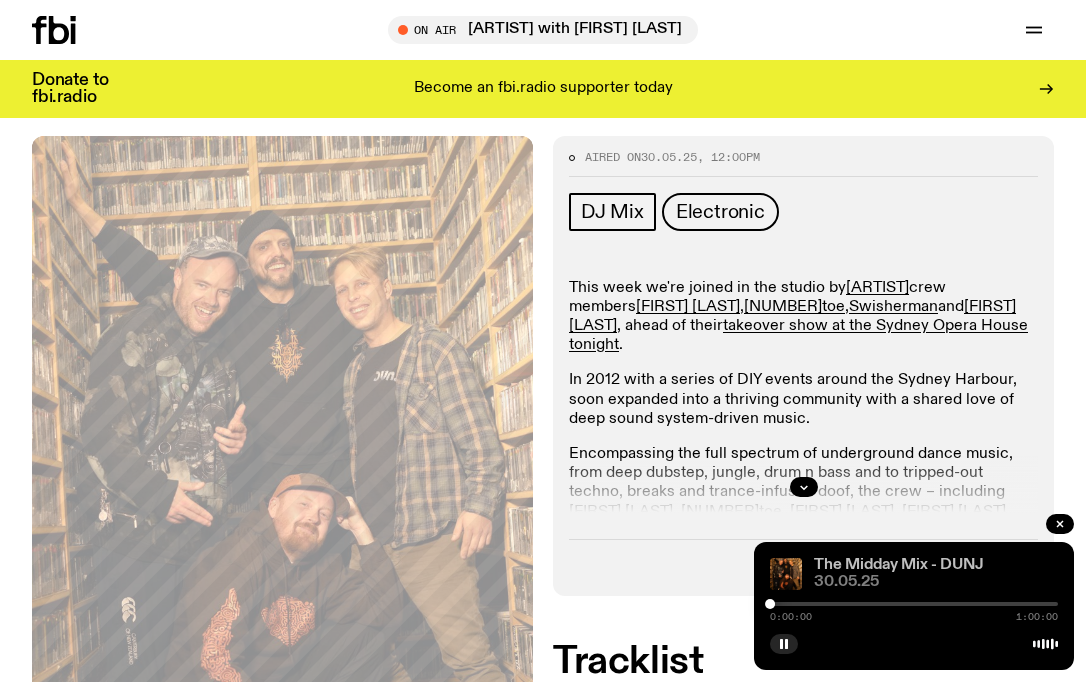 click on "The Midday Mix - DUNJ" 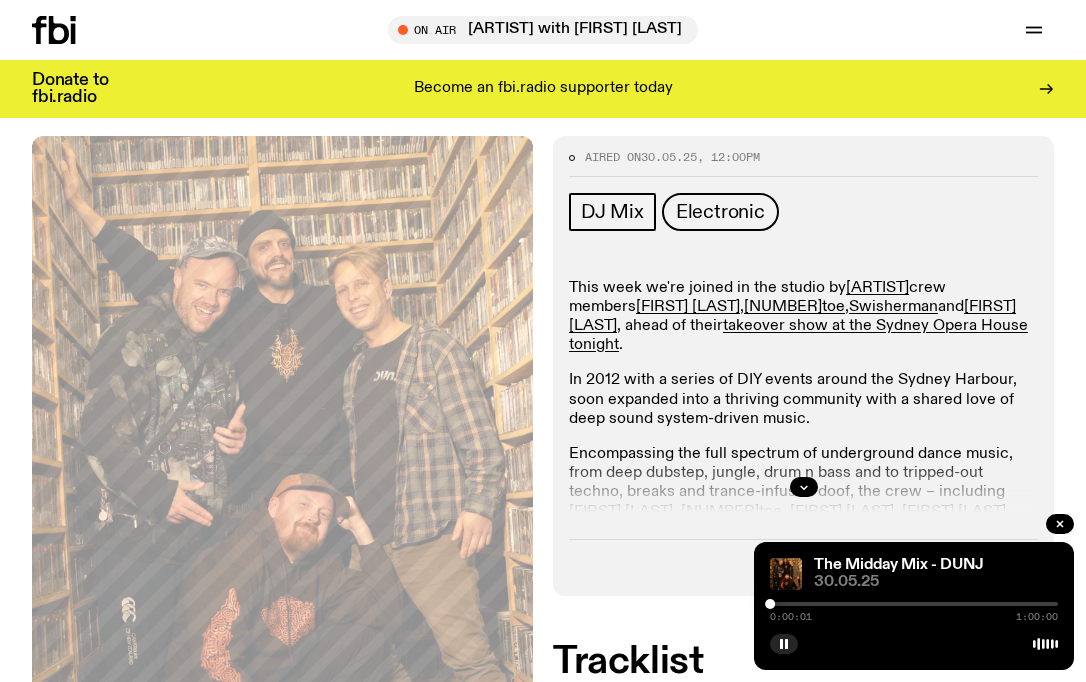 click at bounding box center (914, 604) 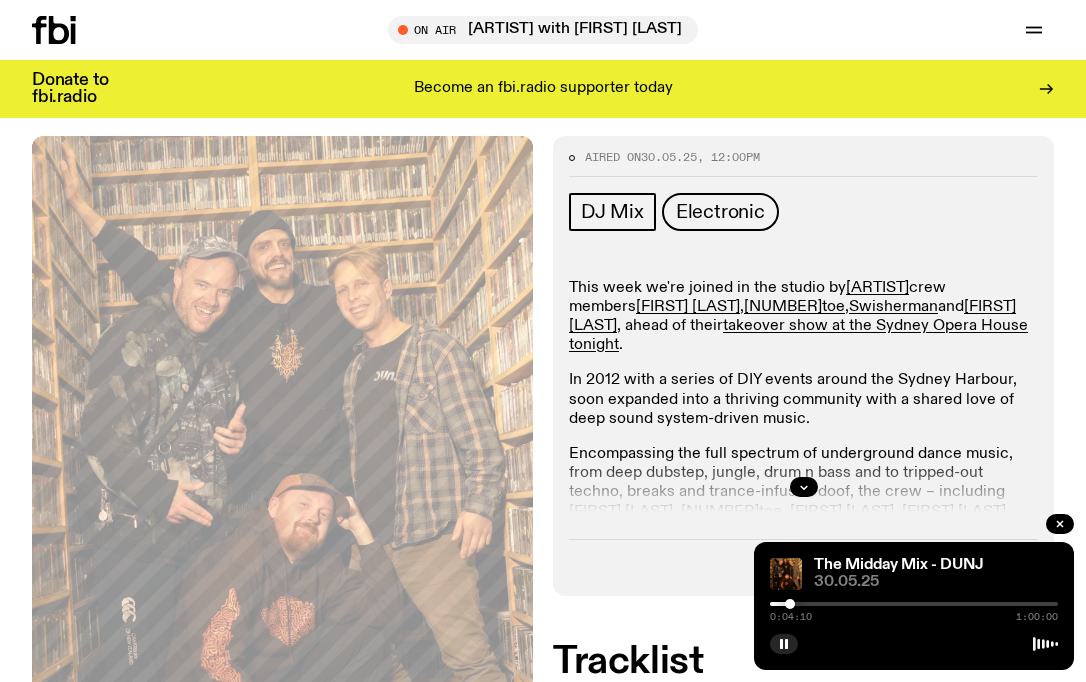 click at bounding box center (914, 604) 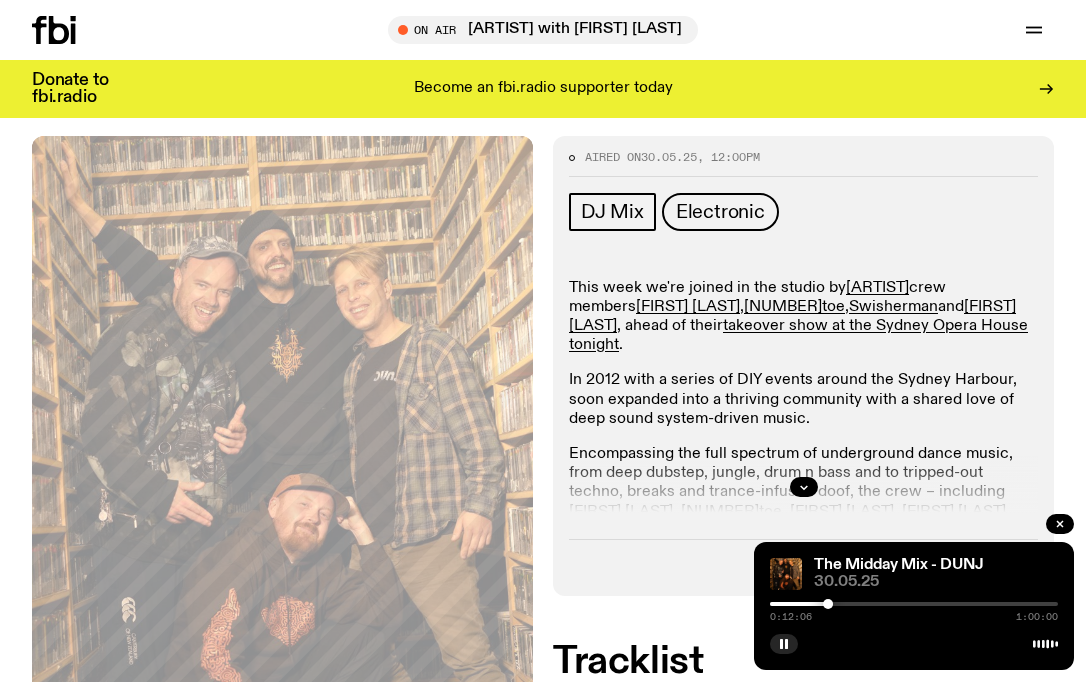 click at bounding box center (914, 604) 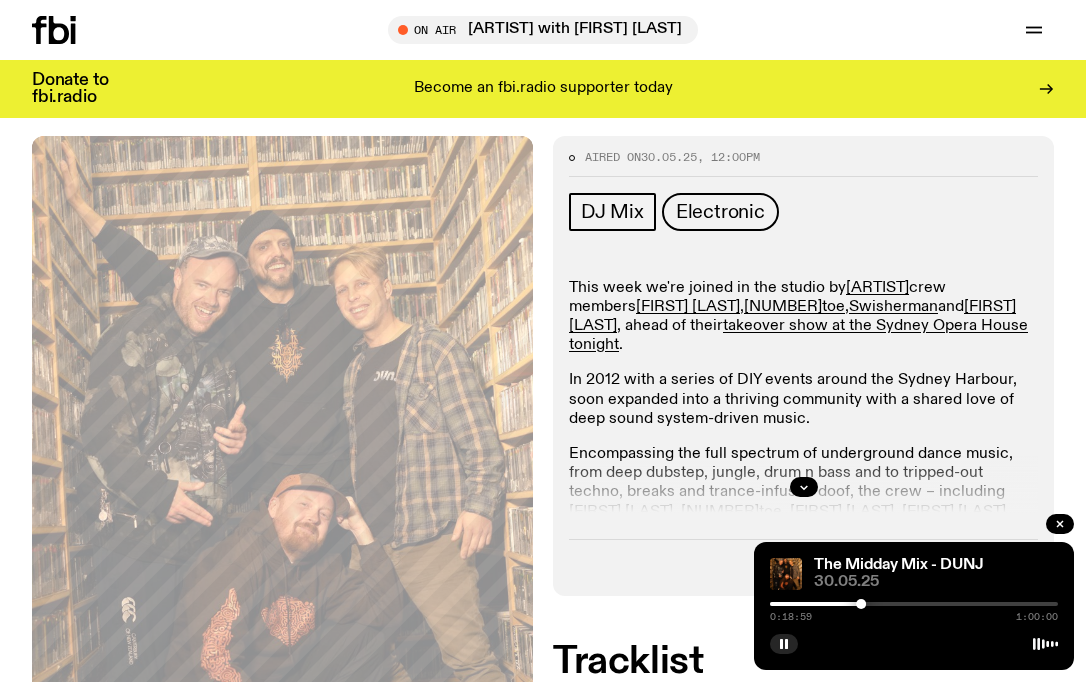 click on "0:18:59 1:00:00" at bounding box center (914, 610) 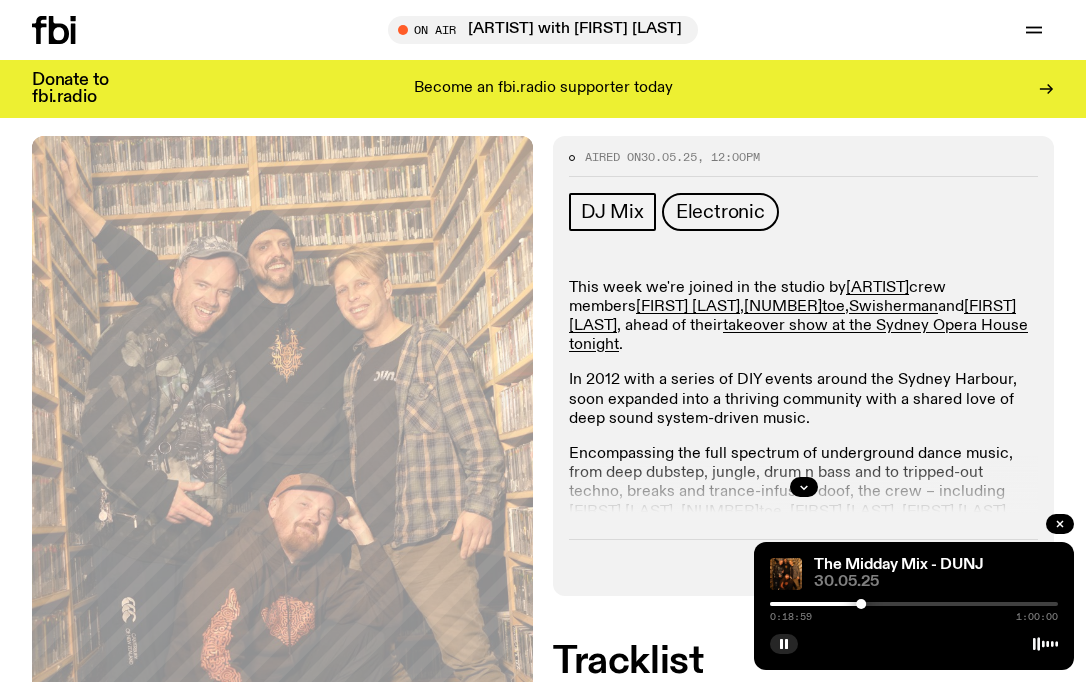 click on "0:18:59 1:00:00" at bounding box center [914, 610] 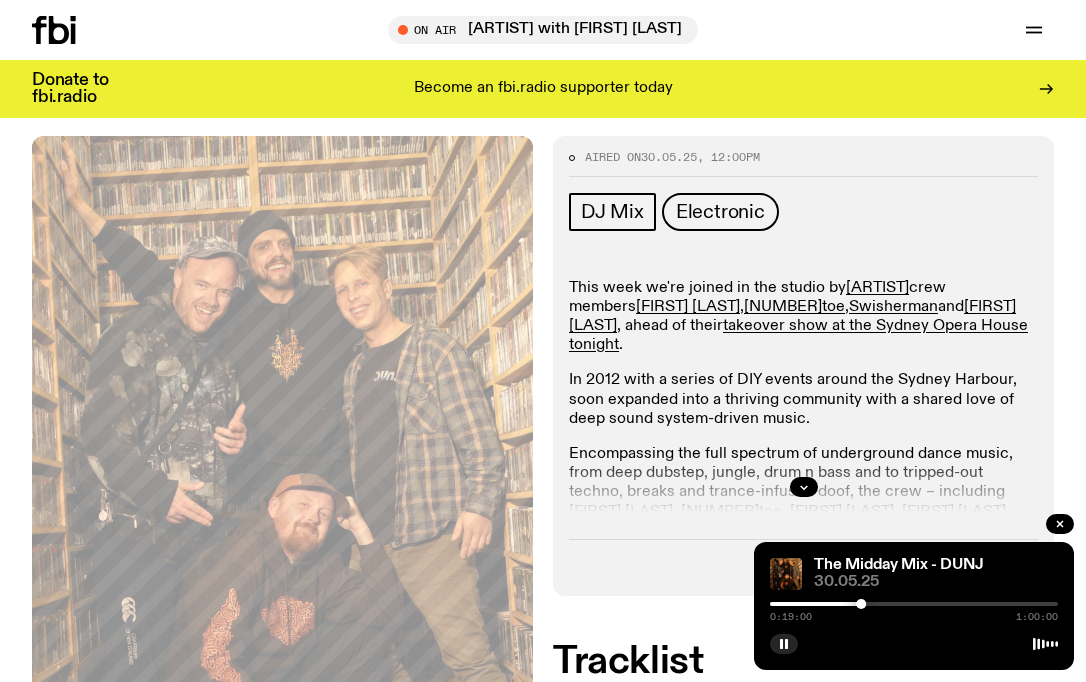 click on "0:19:00 1:00:00" at bounding box center [914, 610] 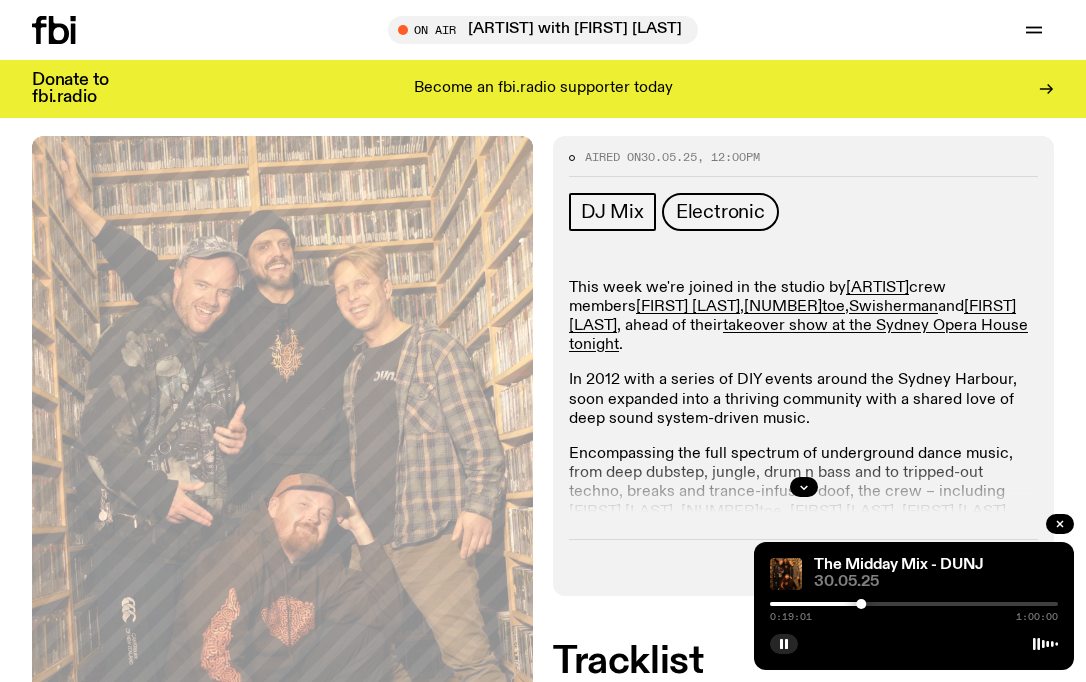 click at bounding box center (914, 604) 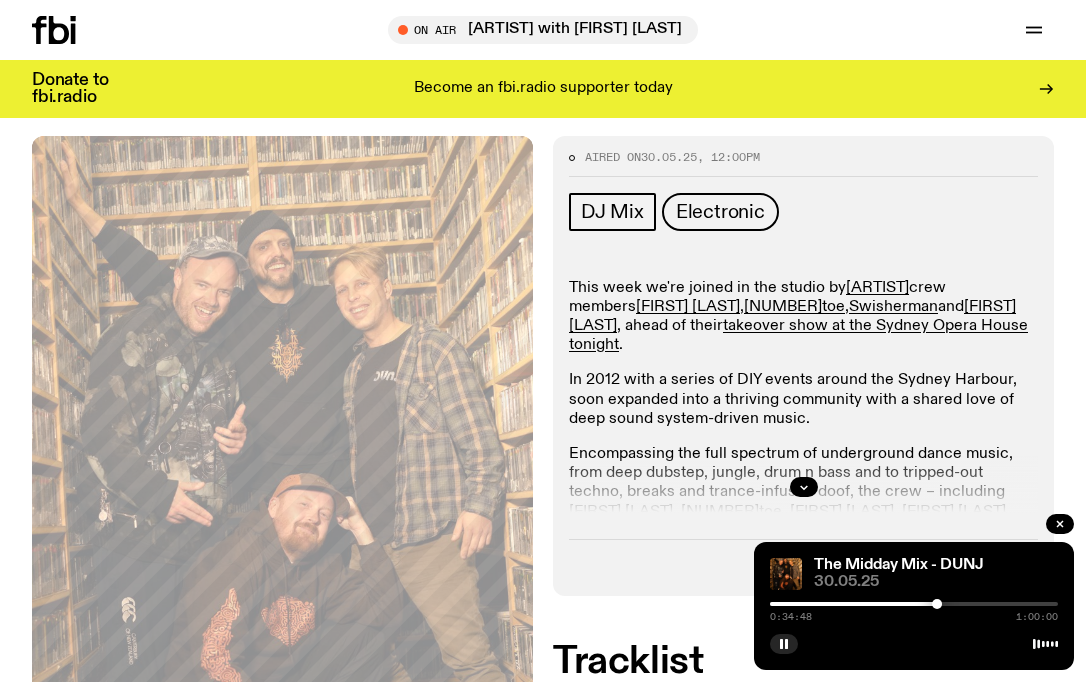 click at bounding box center [914, 604] 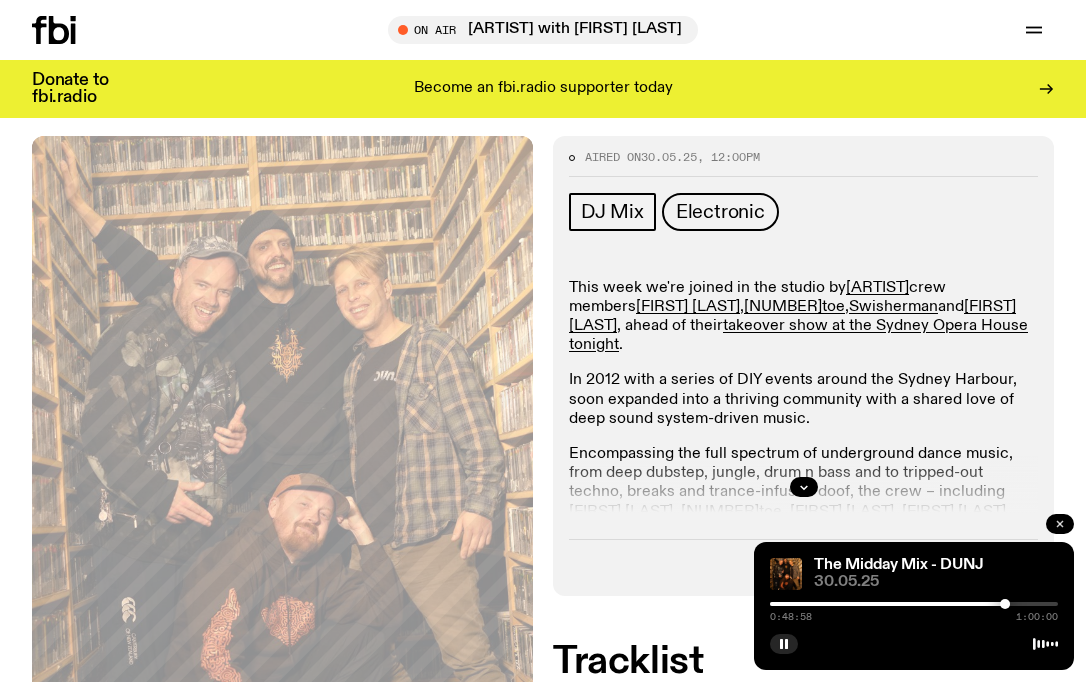 click 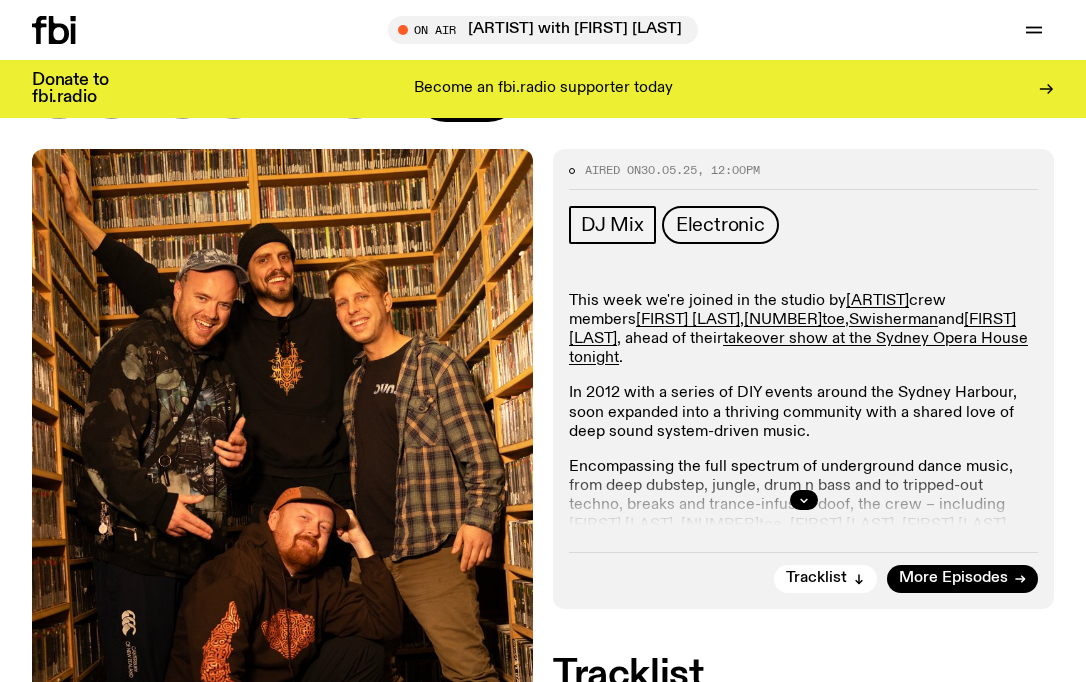 scroll, scrollTop: 199, scrollLeft: 0, axis: vertical 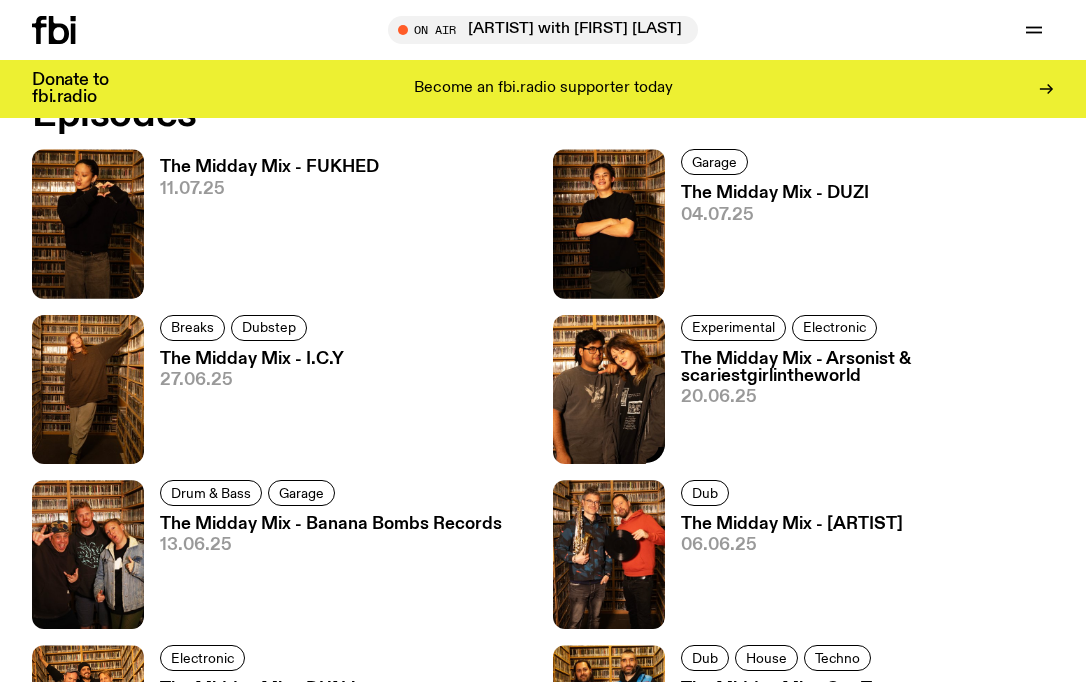 click 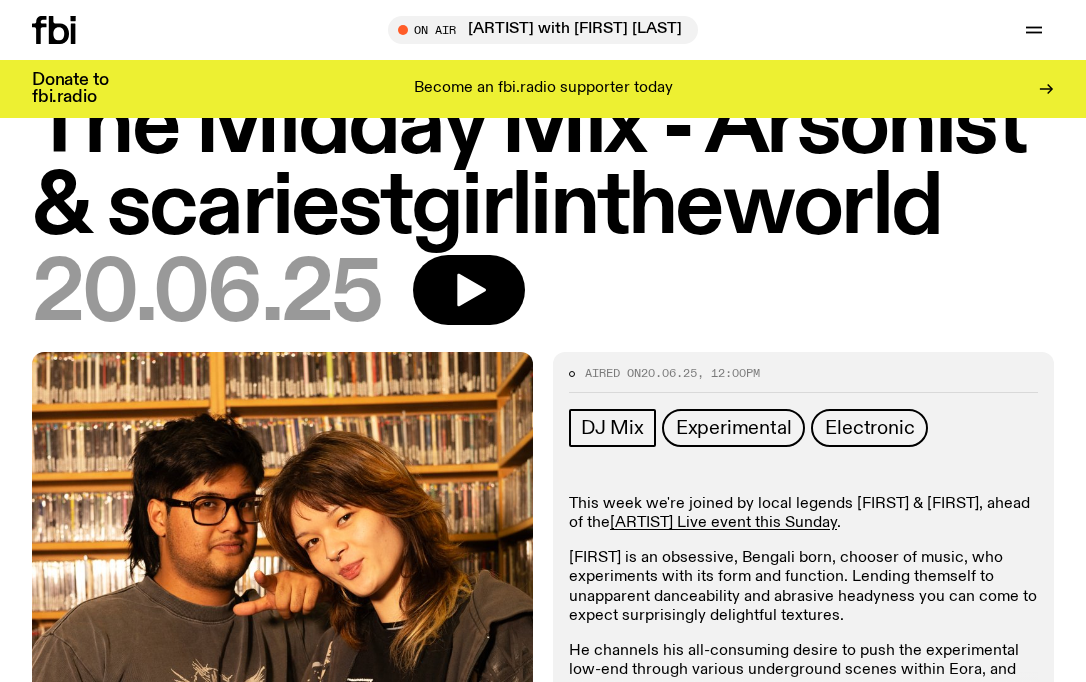 scroll, scrollTop: 116, scrollLeft: 0, axis: vertical 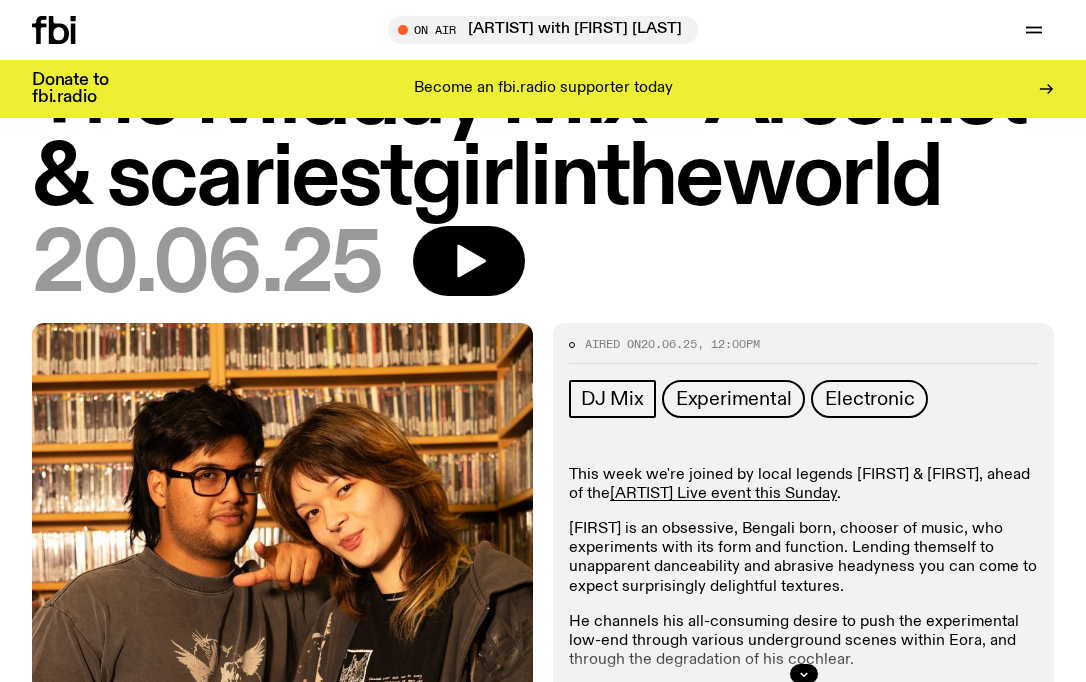click on "20.06.25" at bounding box center (543, 266) 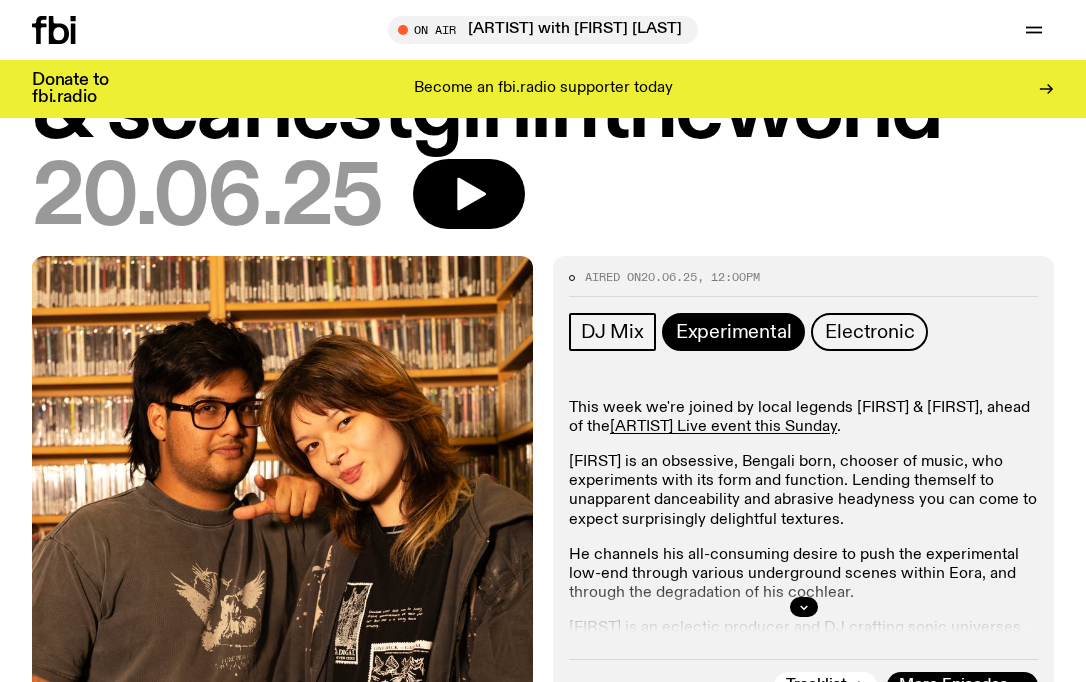 scroll, scrollTop: 185, scrollLeft: 0, axis: vertical 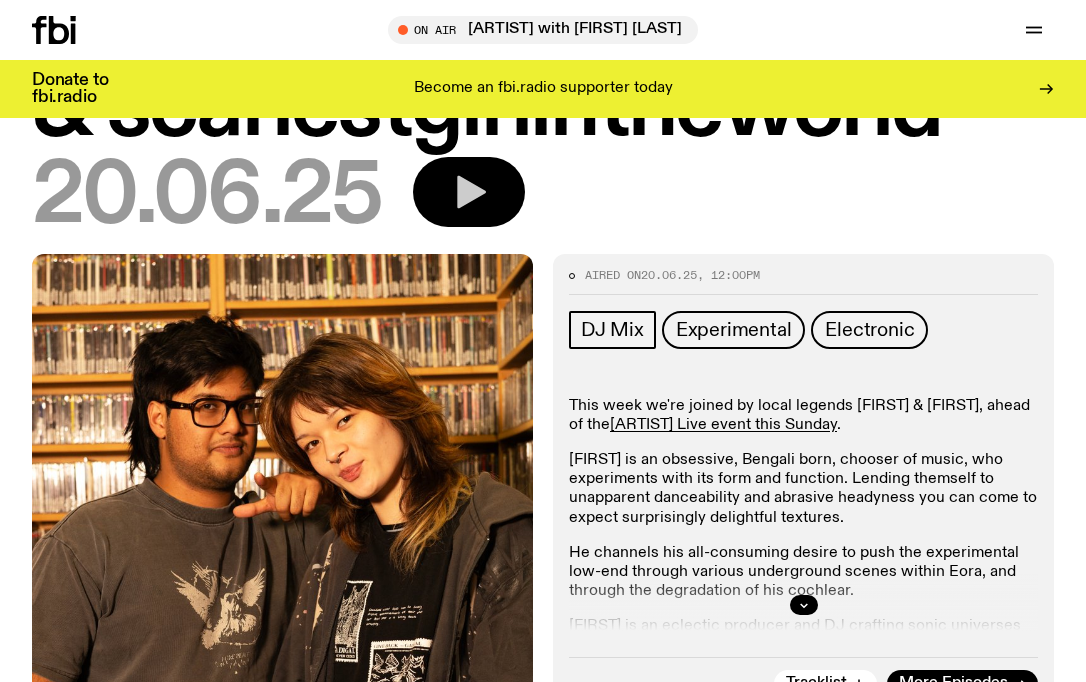 click 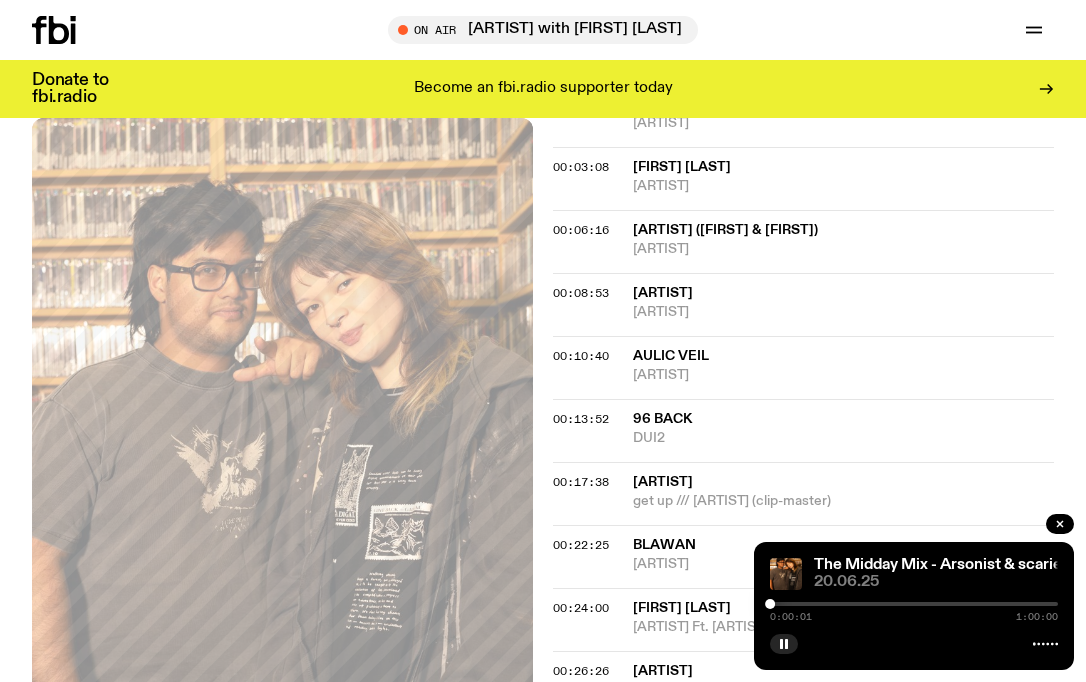 scroll, scrollTop: 892, scrollLeft: 0, axis: vertical 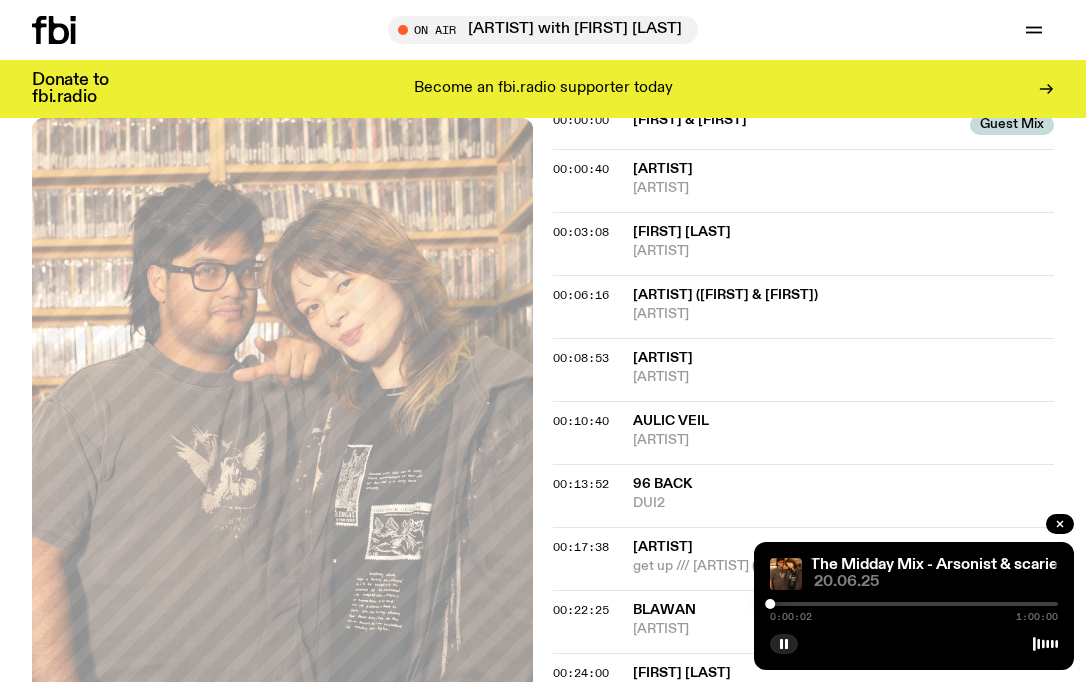 click at bounding box center (914, 604) 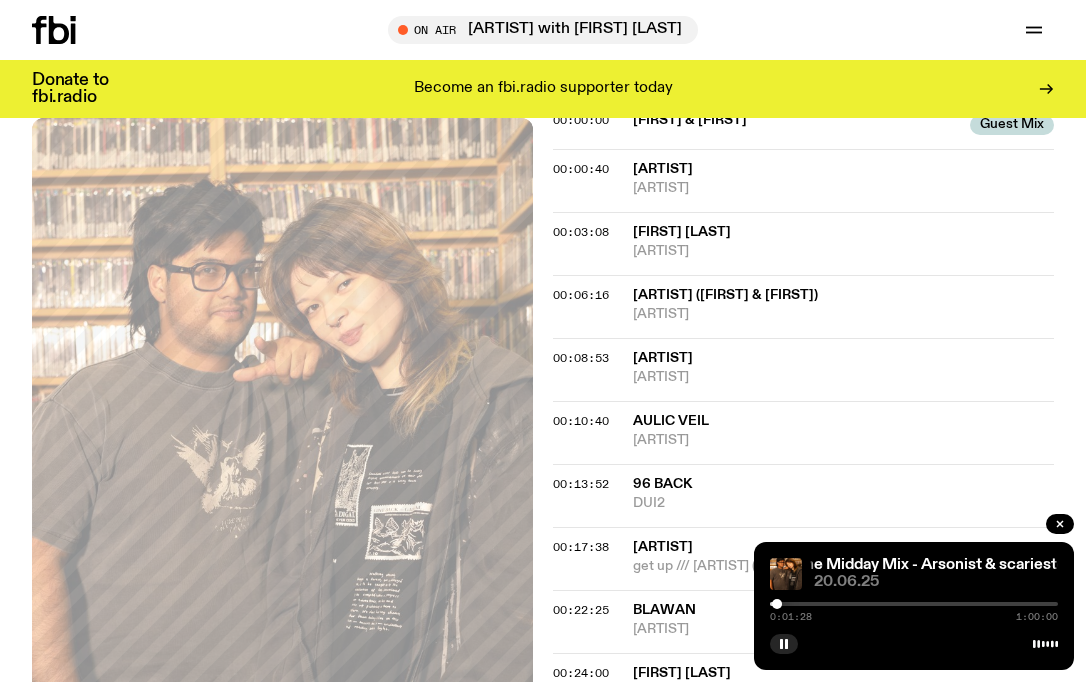 click at bounding box center [914, 604] 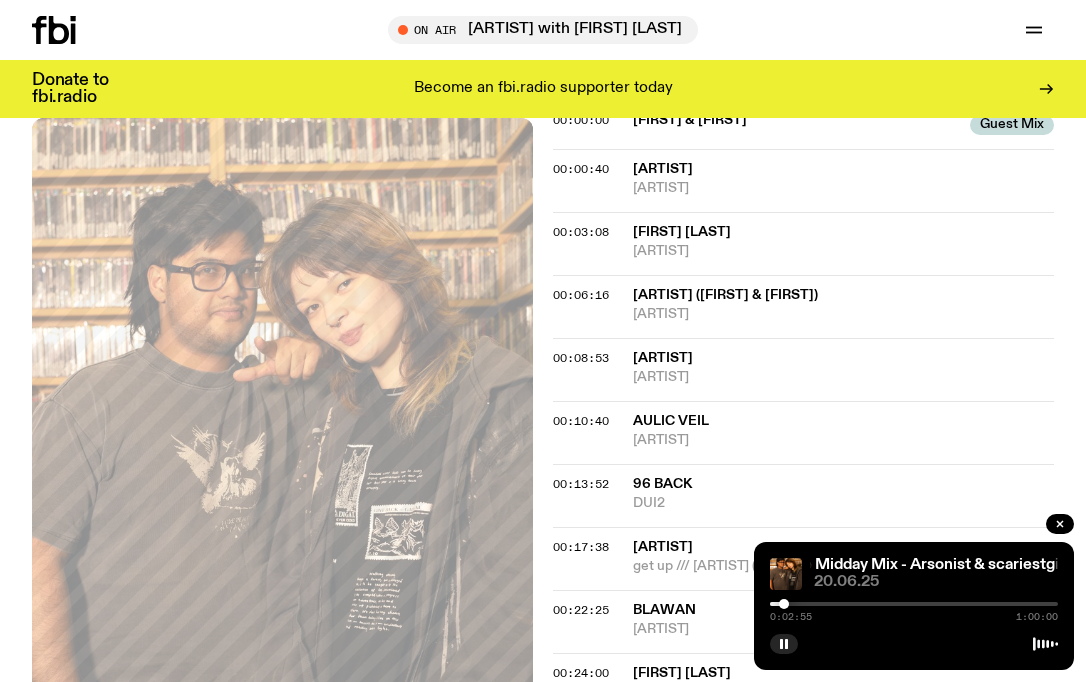 click at bounding box center (914, 604) 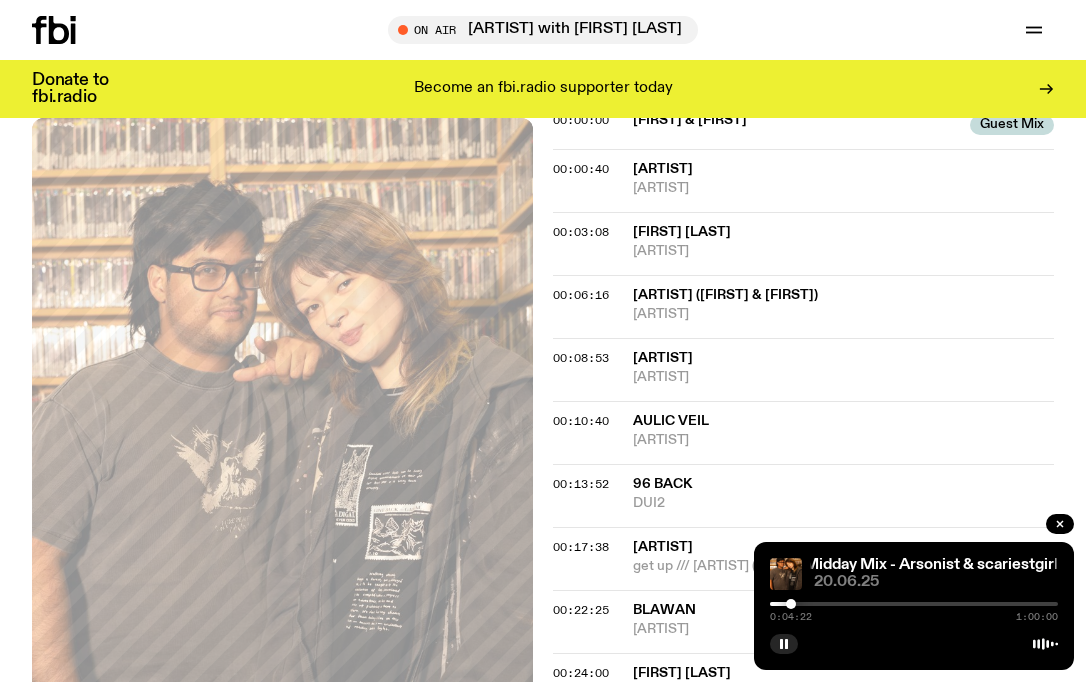 click at bounding box center [914, 604] 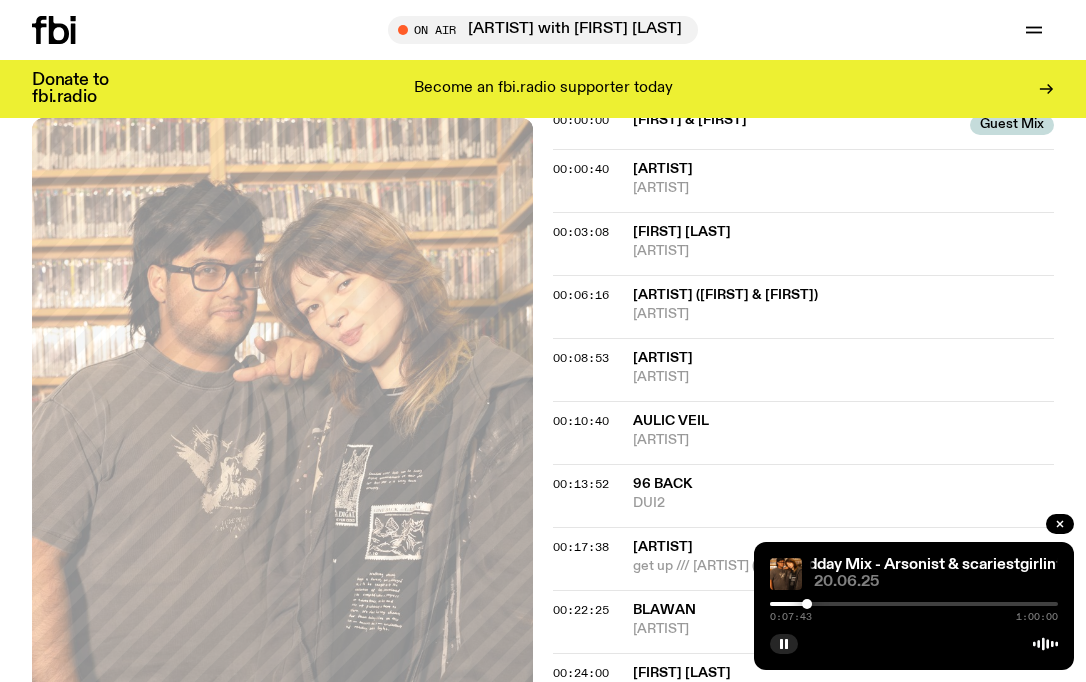 click at bounding box center [914, 604] 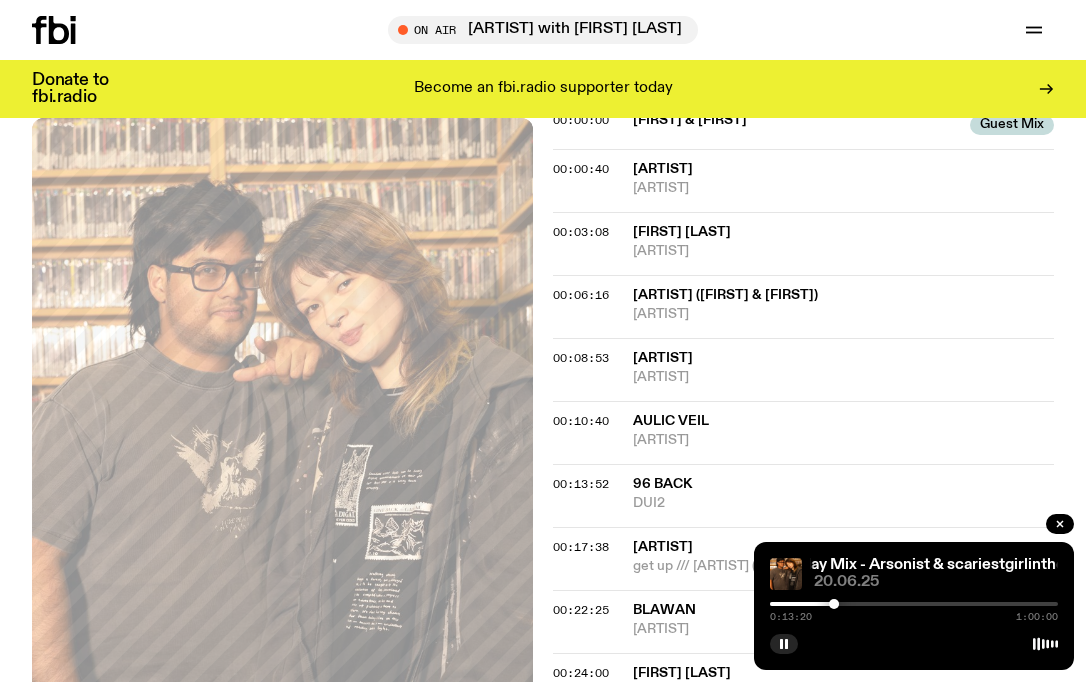 click at bounding box center [914, 604] 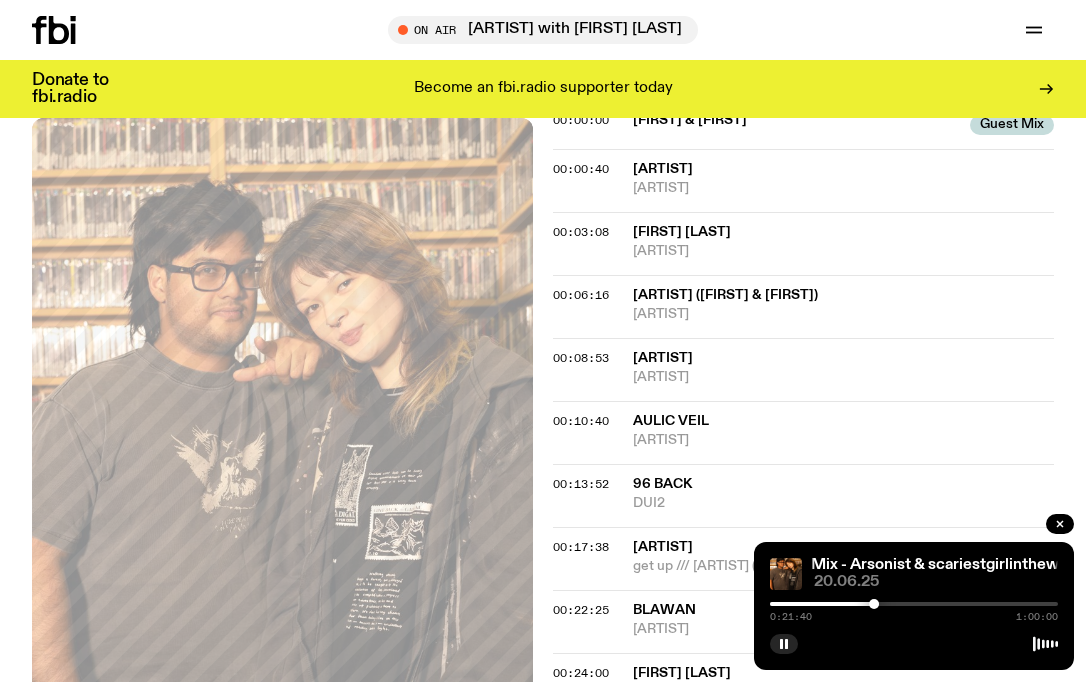 click on "0:21:40 1:00:00" at bounding box center (914, 610) 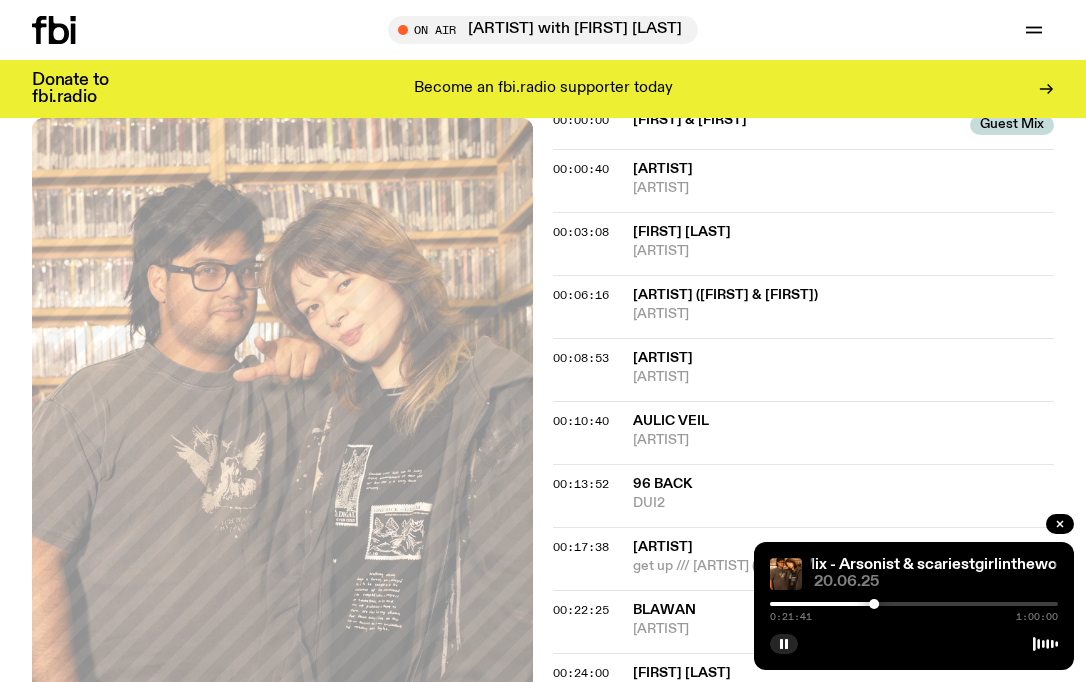 click at bounding box center (914, 604) 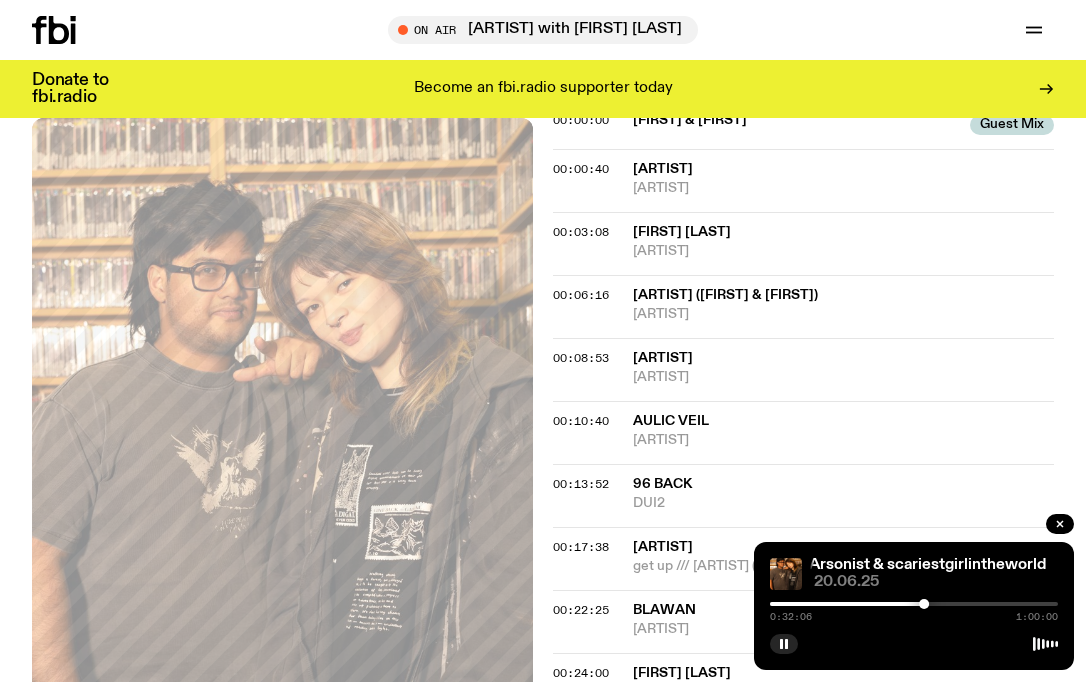 click at bounding box center (914, 604) 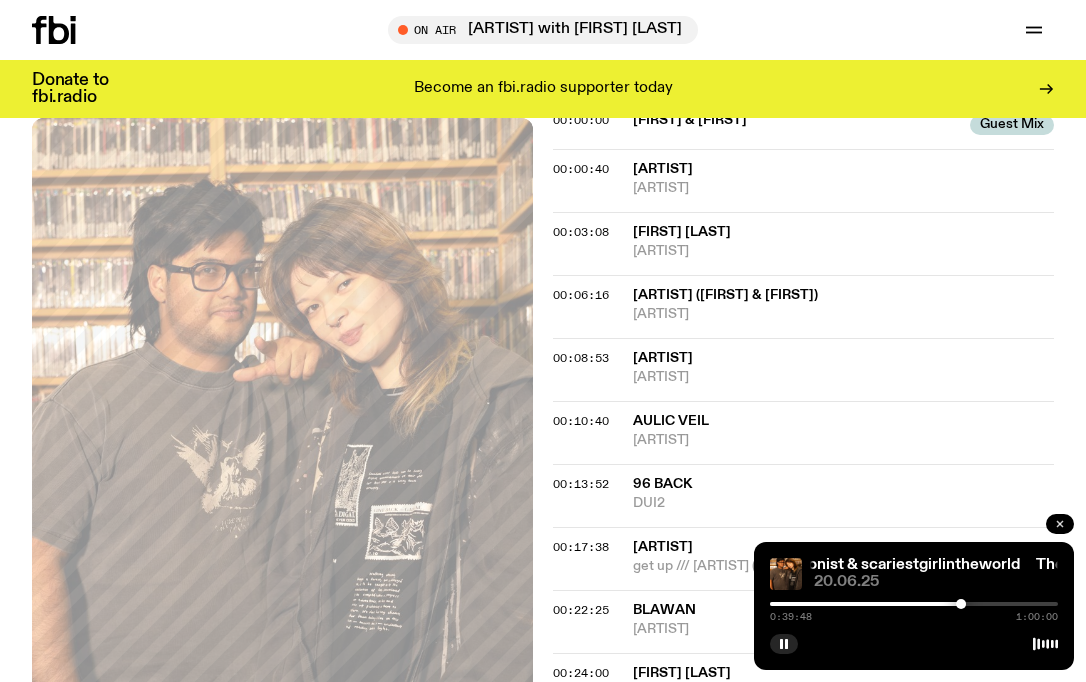 click 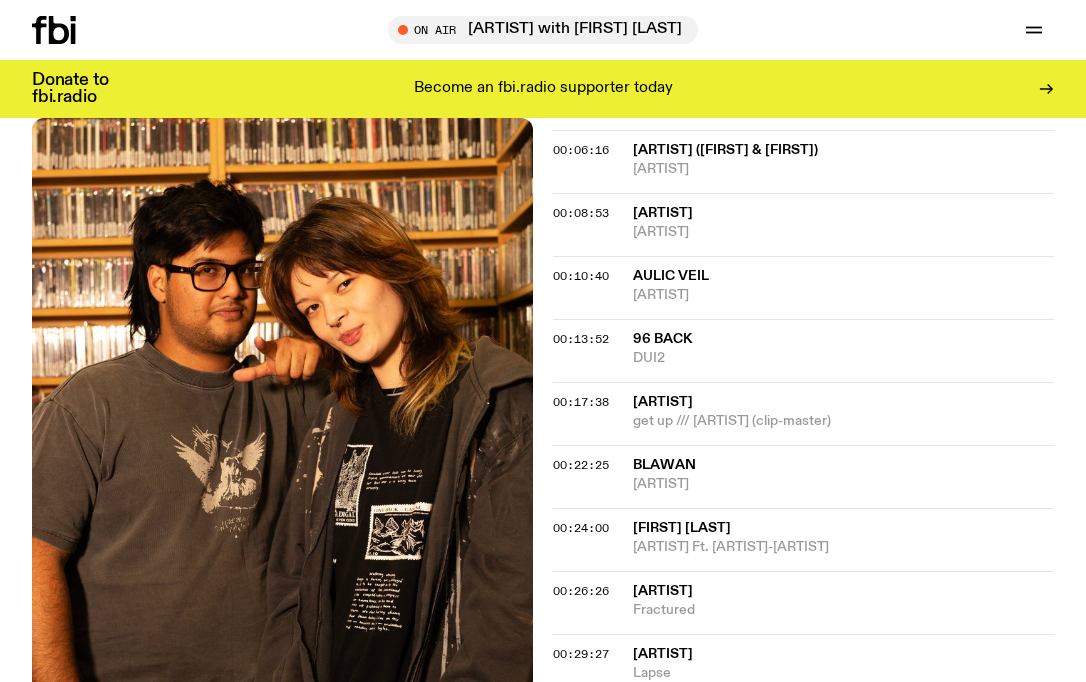 scroll, scrollTop: 1032, scrollLeft: 0, axis: vertical 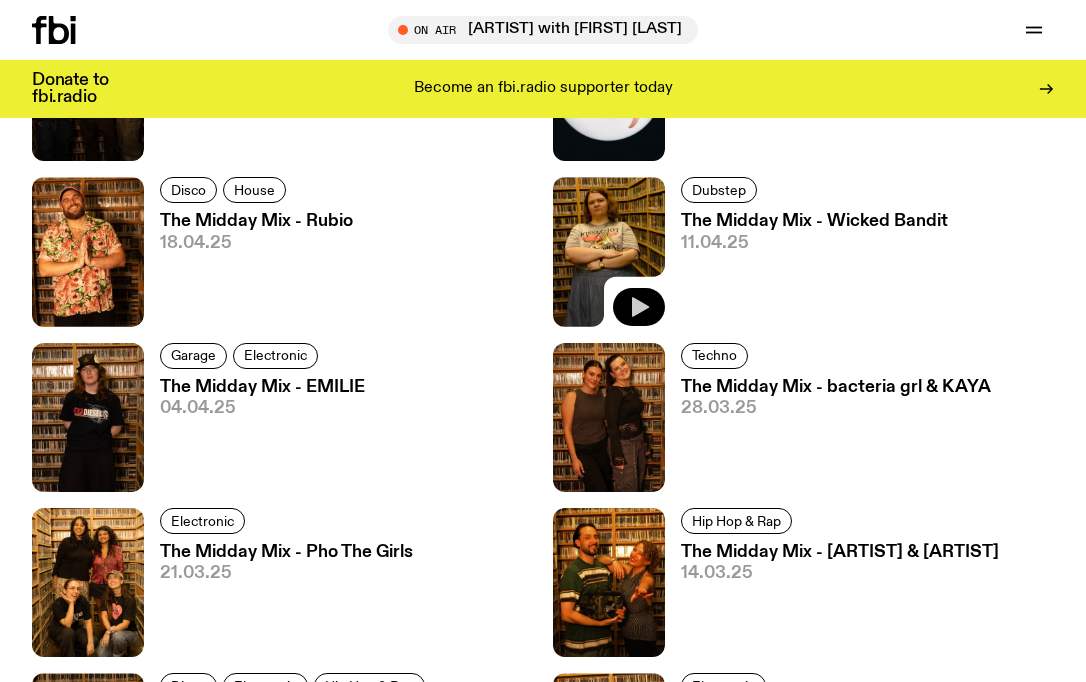 click 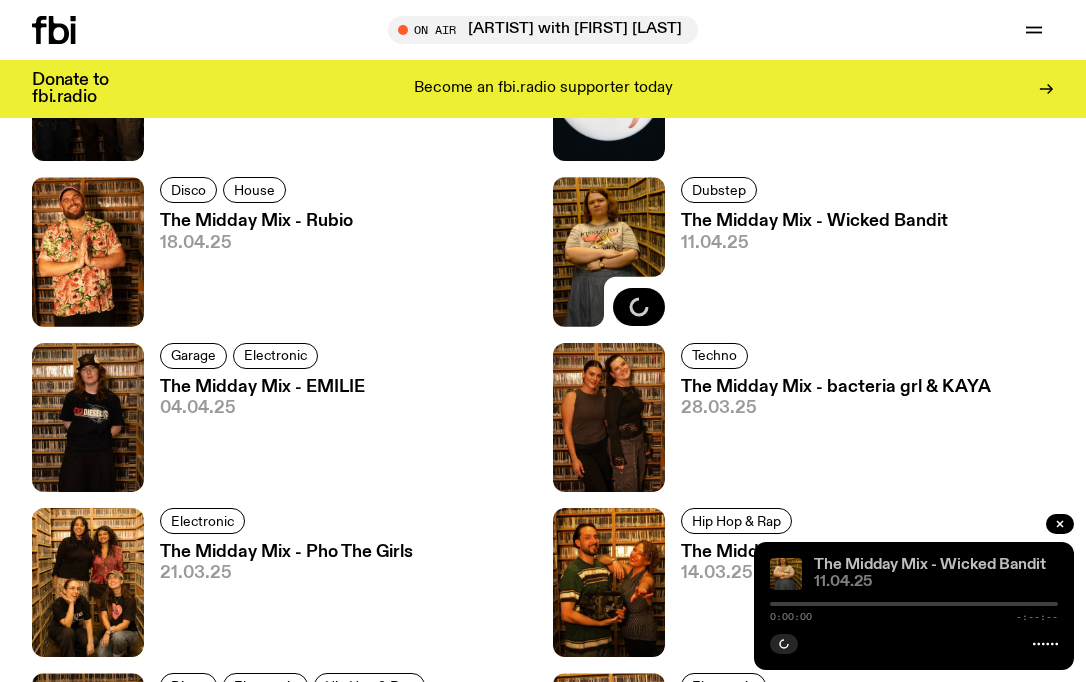 click on "The Midday Mix - Wicked Bandit" 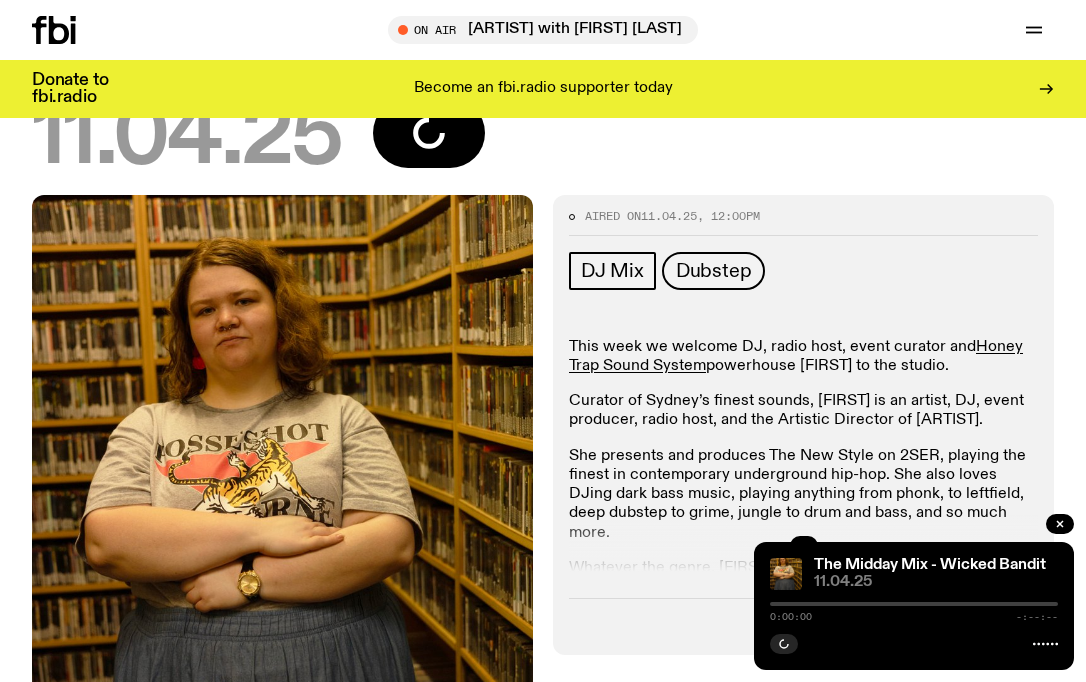 scroll, scrollTop: 306, scrollLeft: 0, axis: vertical 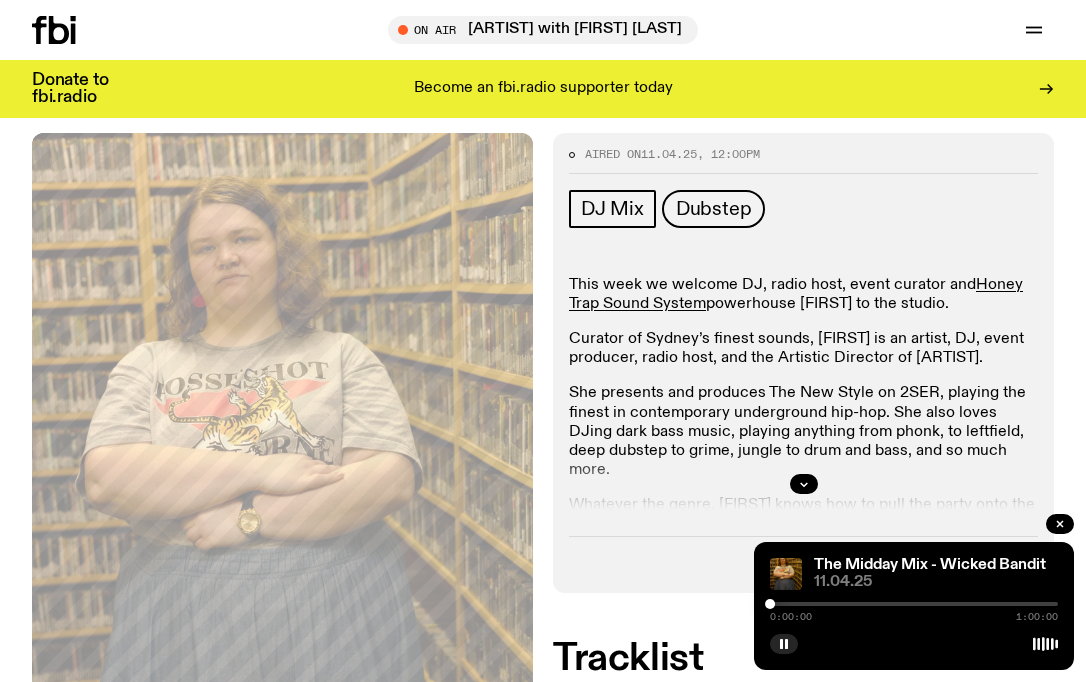 click on "0:00:00 1:00:00" at bounding box center [914, 610] 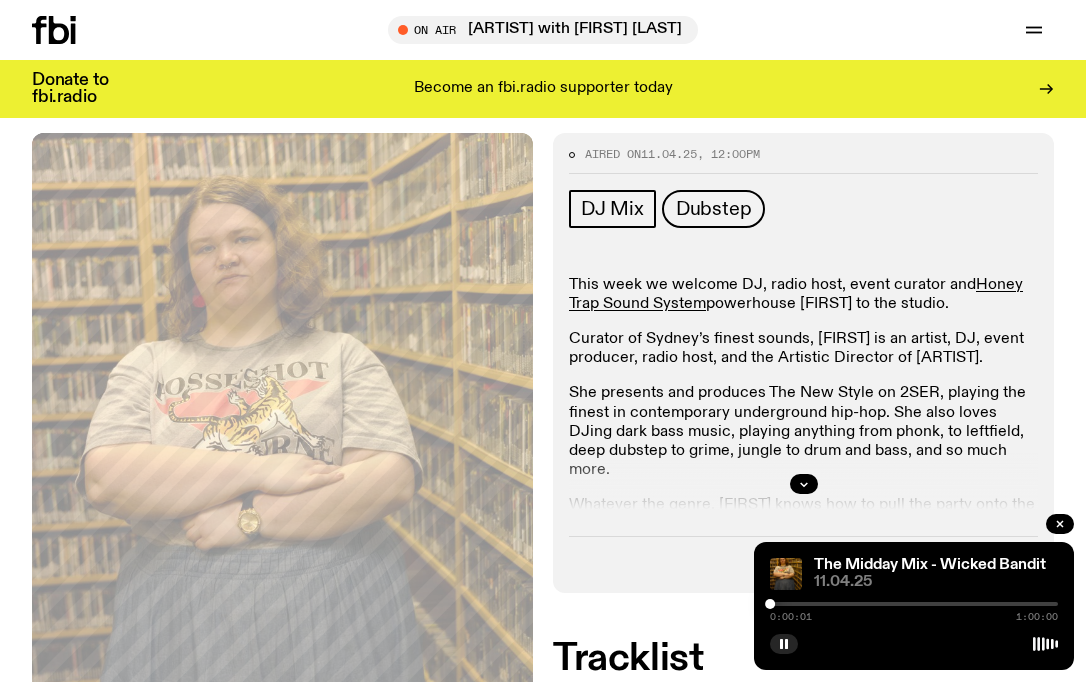 click at bounding box center [914, 604] 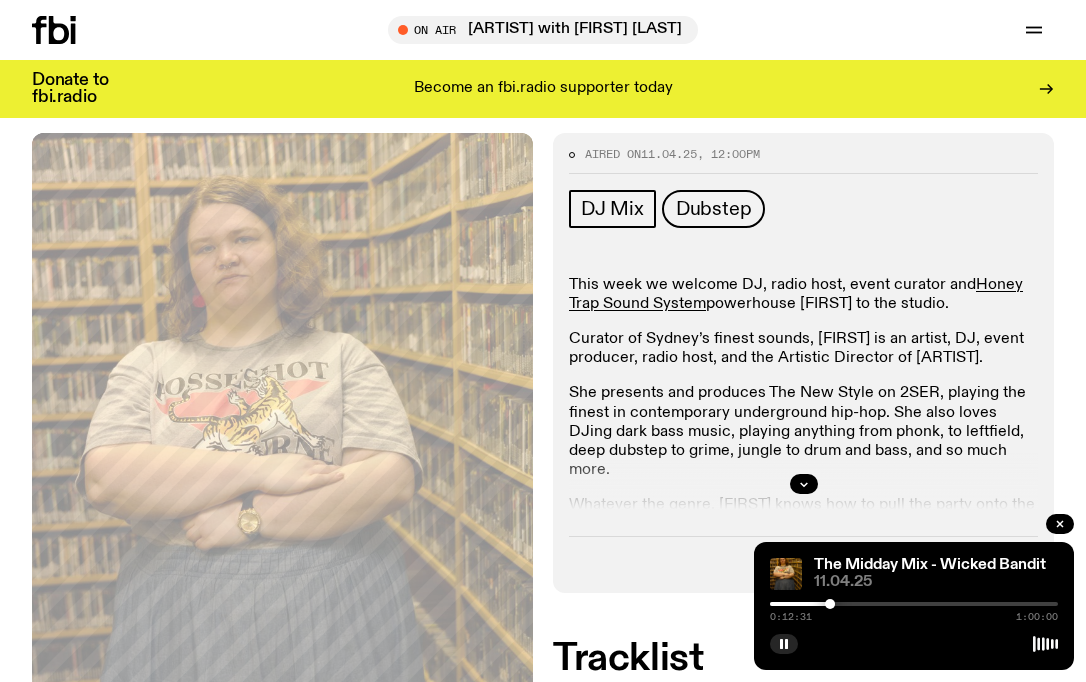 click at bounding box center [914, 604] 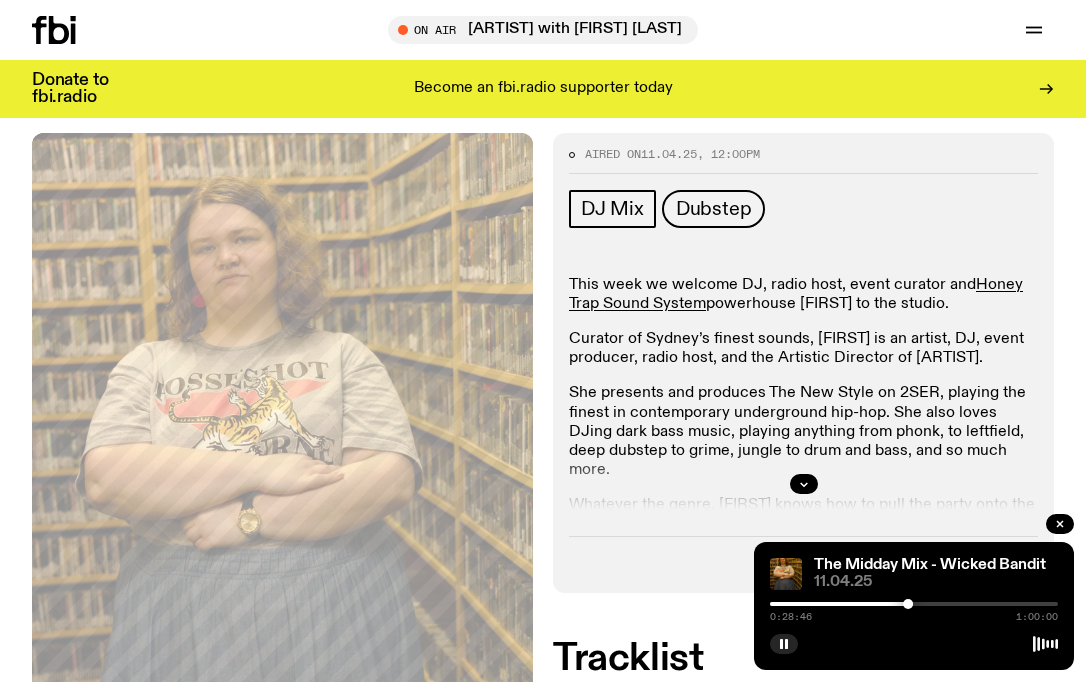click at bounding box center (914, 604) 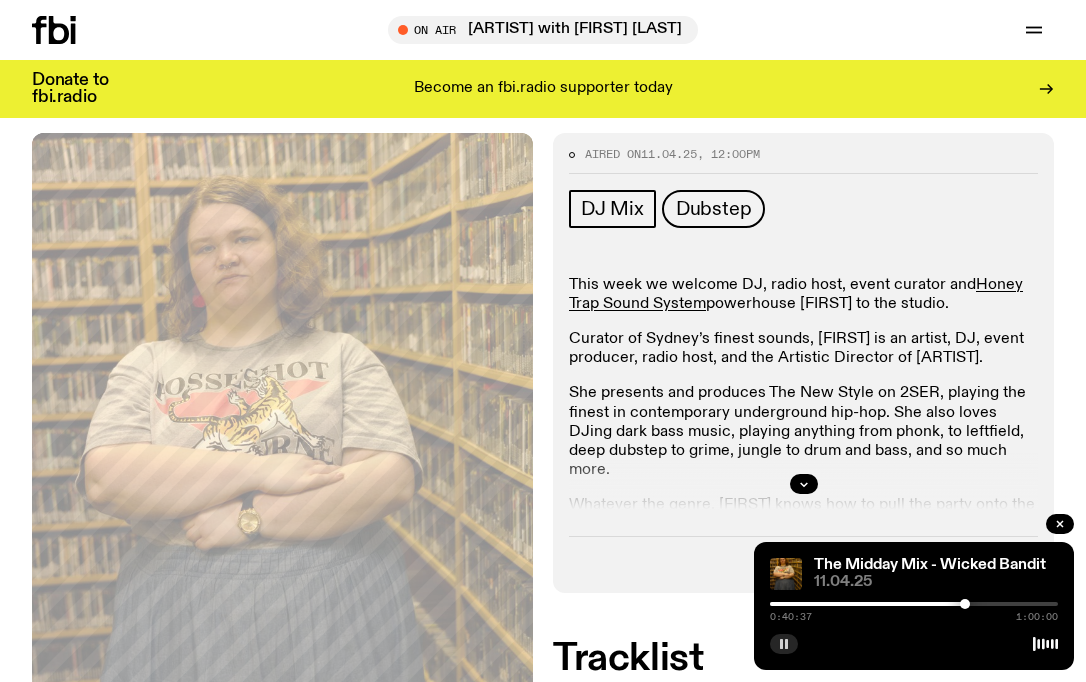 click 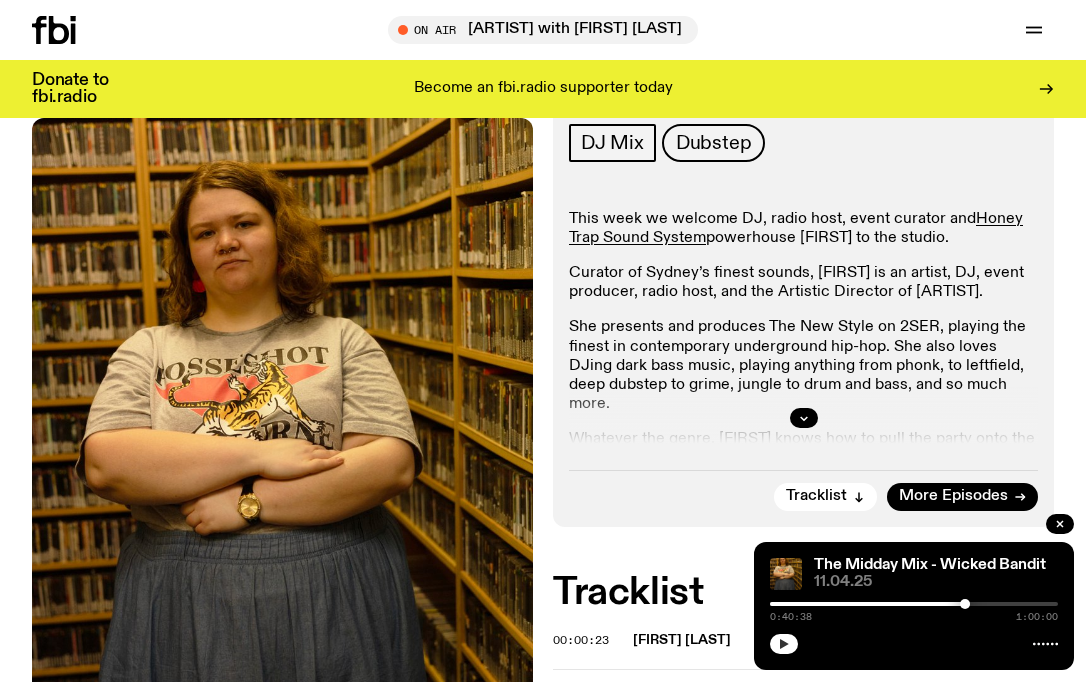scroll, scrollTop: 369, scrollLeft: 0, axis: vertical 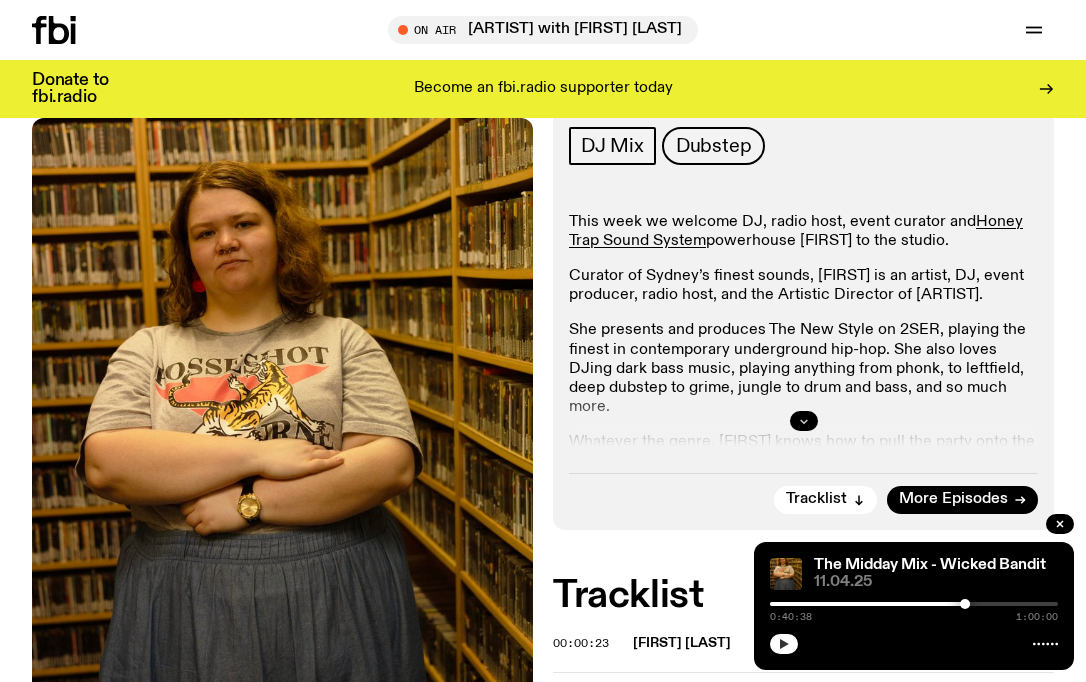click 